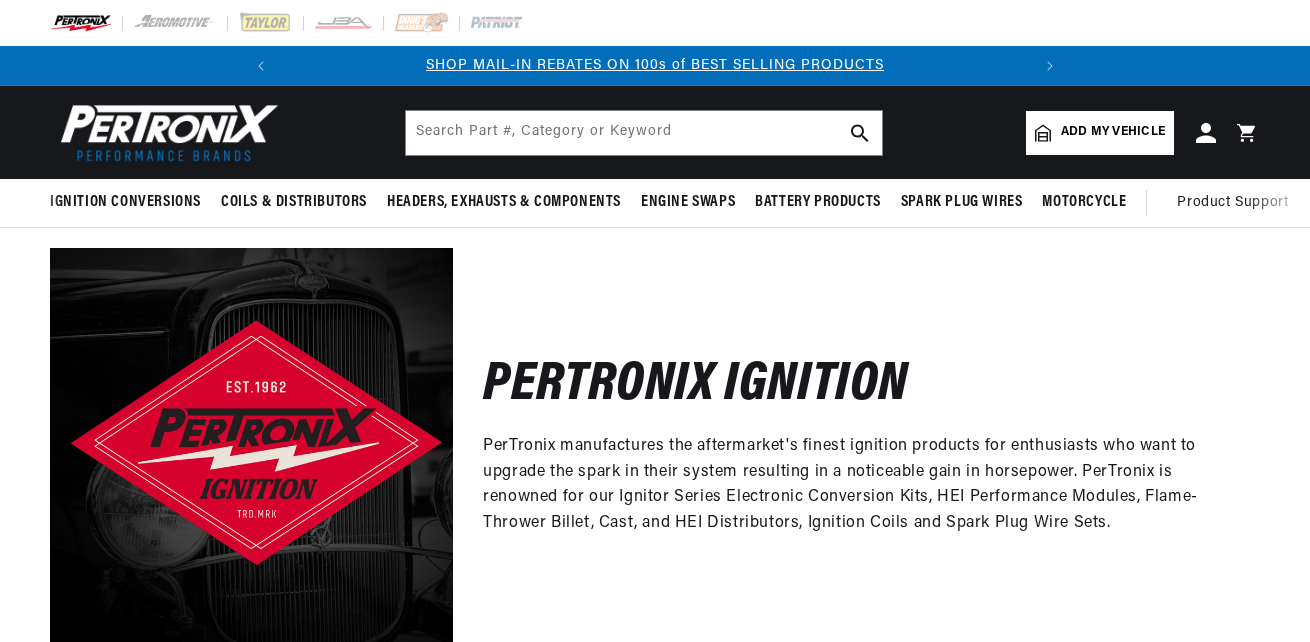 scroll, scrollTop: 0, scrollLeft: 0, axis: both 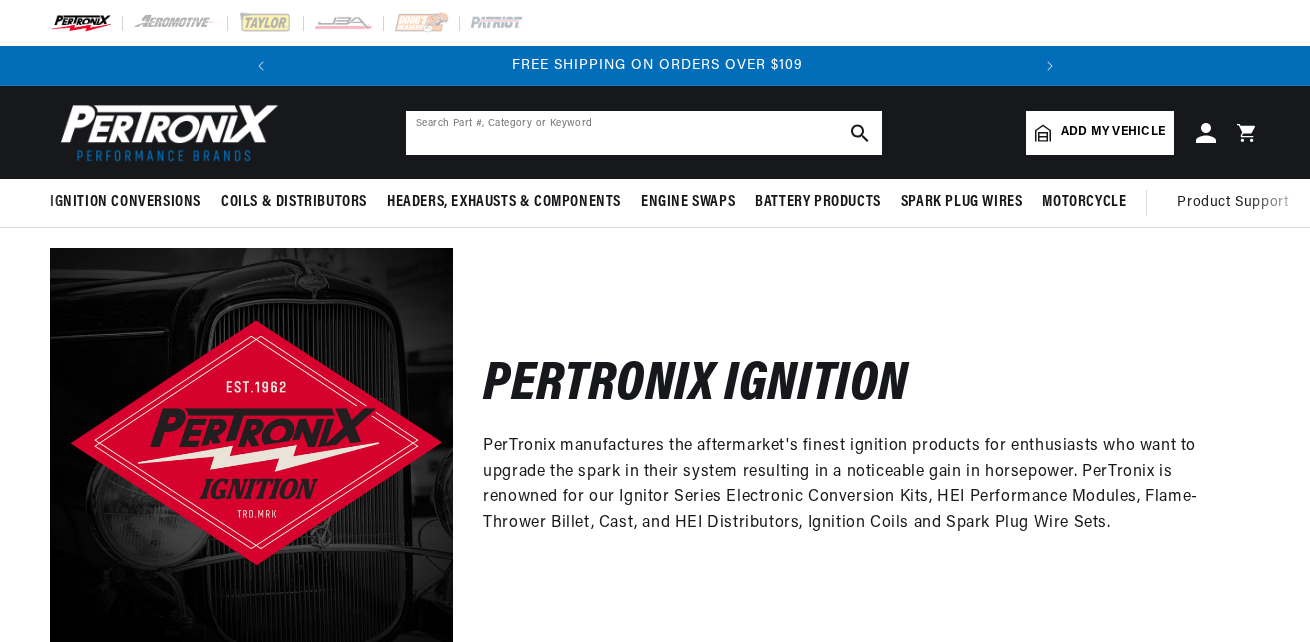 click at bounding box center [644, 133] 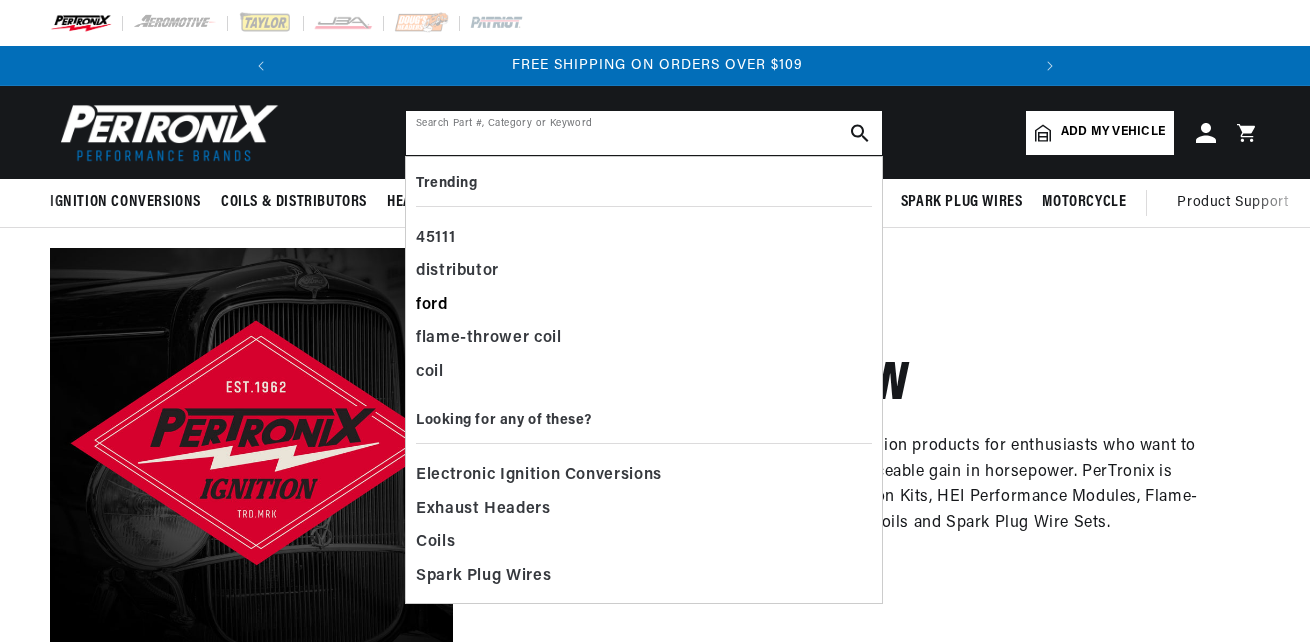 scroll, scrollTop: 0, scrollLeft: 0, axis: both 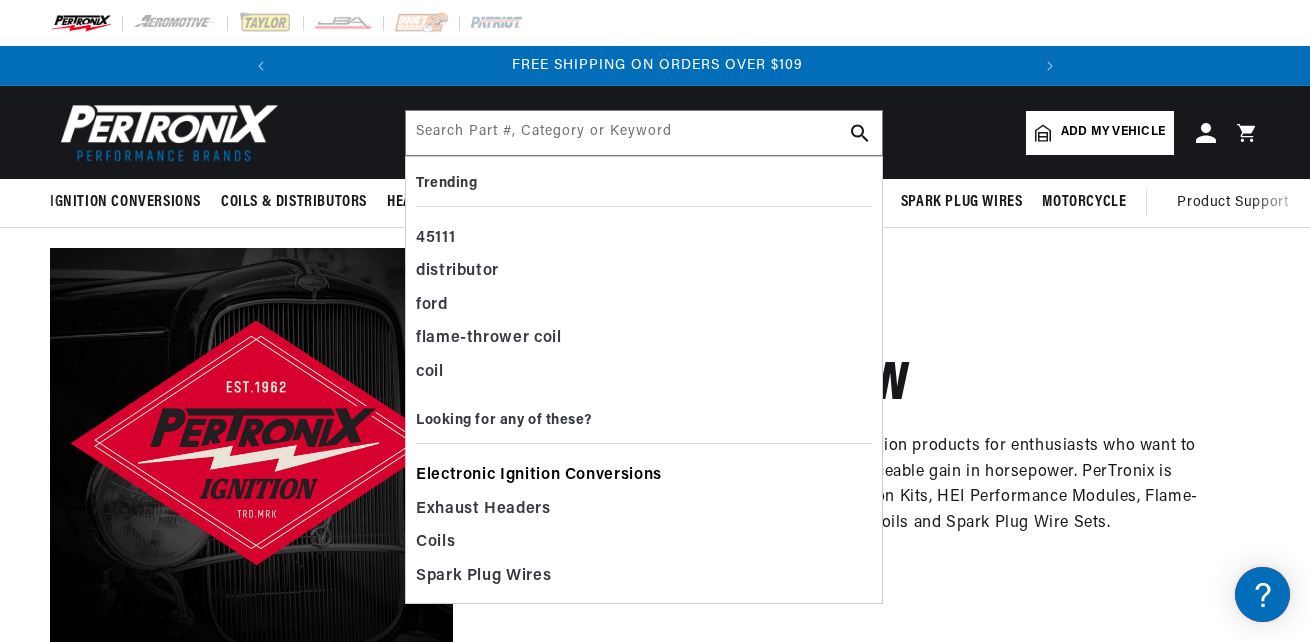 click on "Electronic Ignition Conversions" at bounding box center (539, 476) 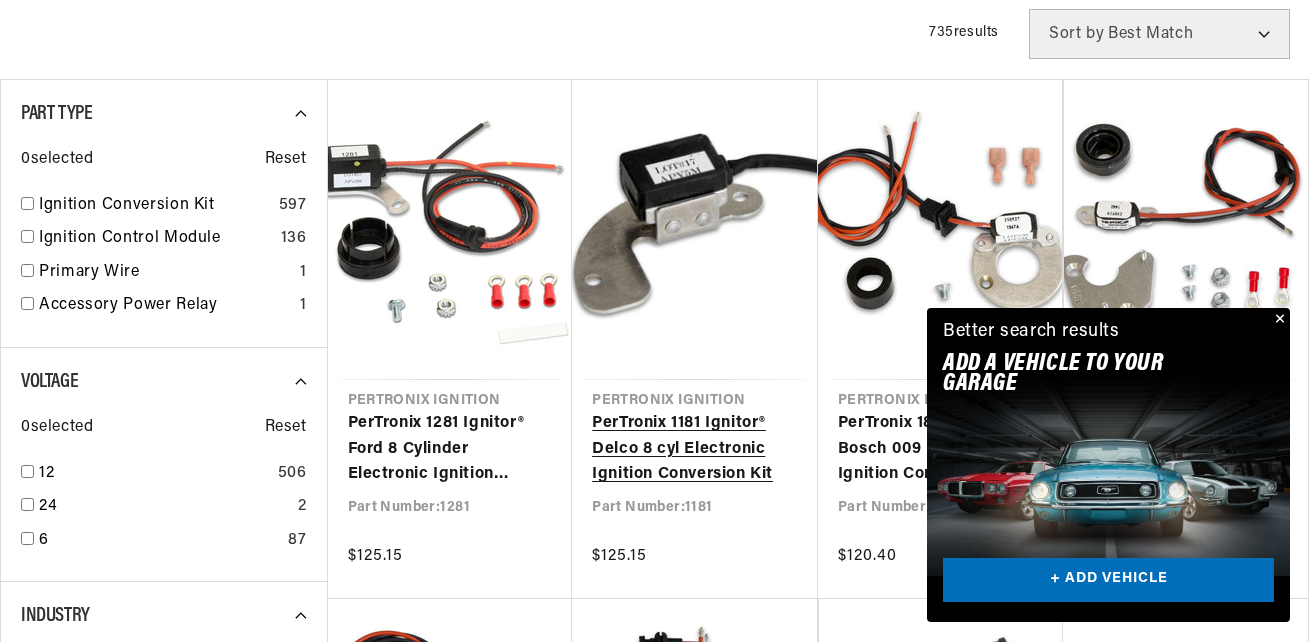 scroll, scrollTop: 500, scrollLeft: 0, axis: vertical 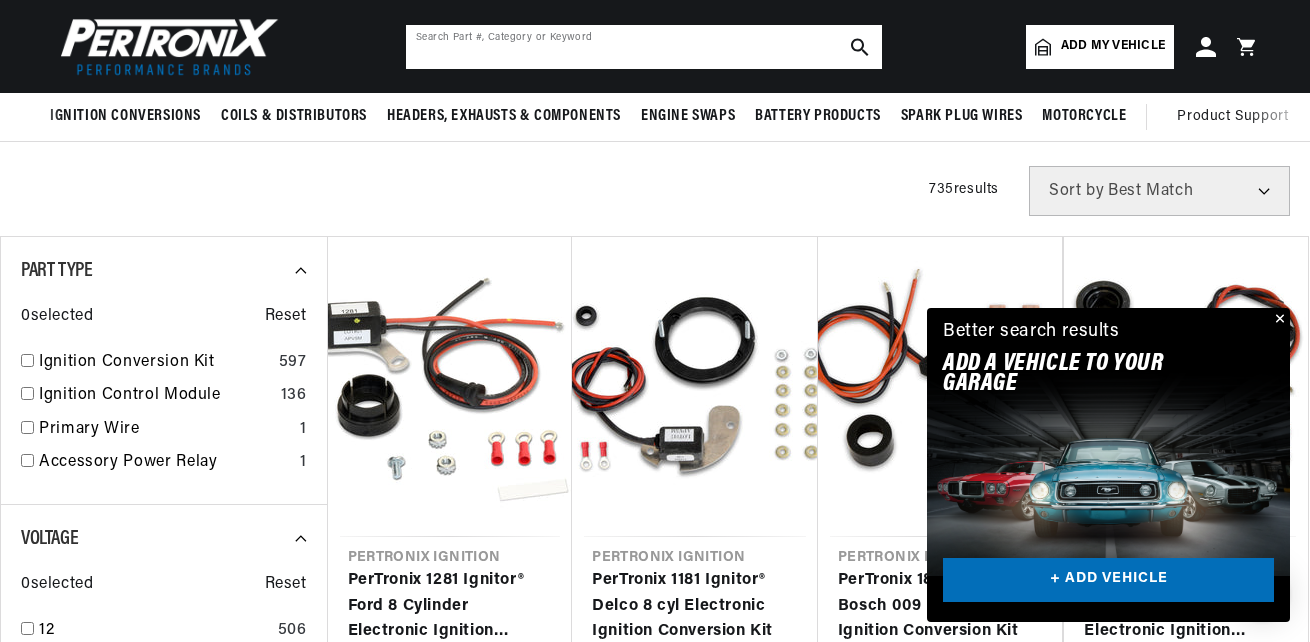click at bounding box center (644, 47) 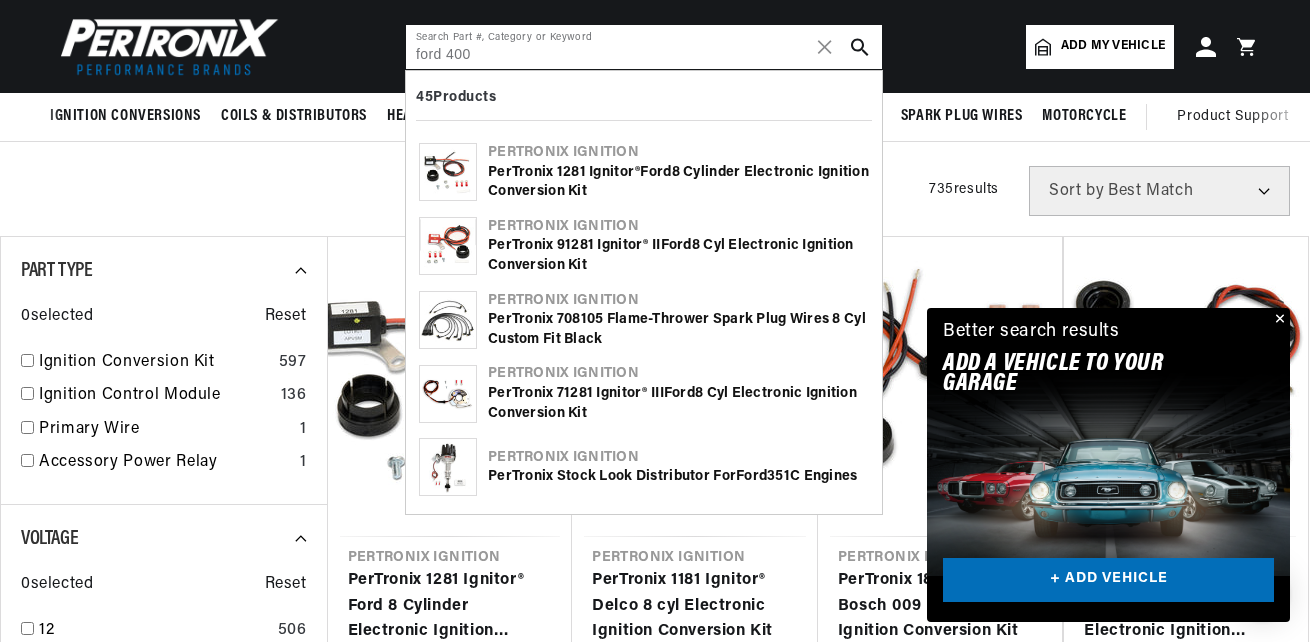 scroll, scrollTop: 0, scrollLeft: 0, axis: both 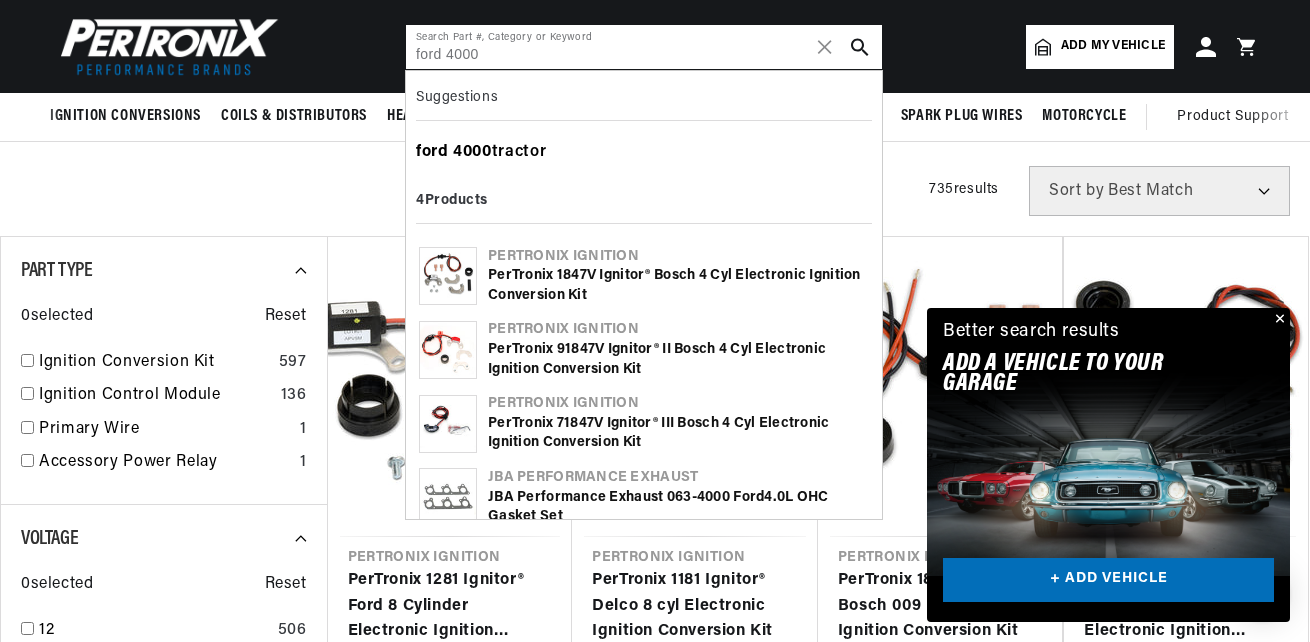 type on "ford 4000" 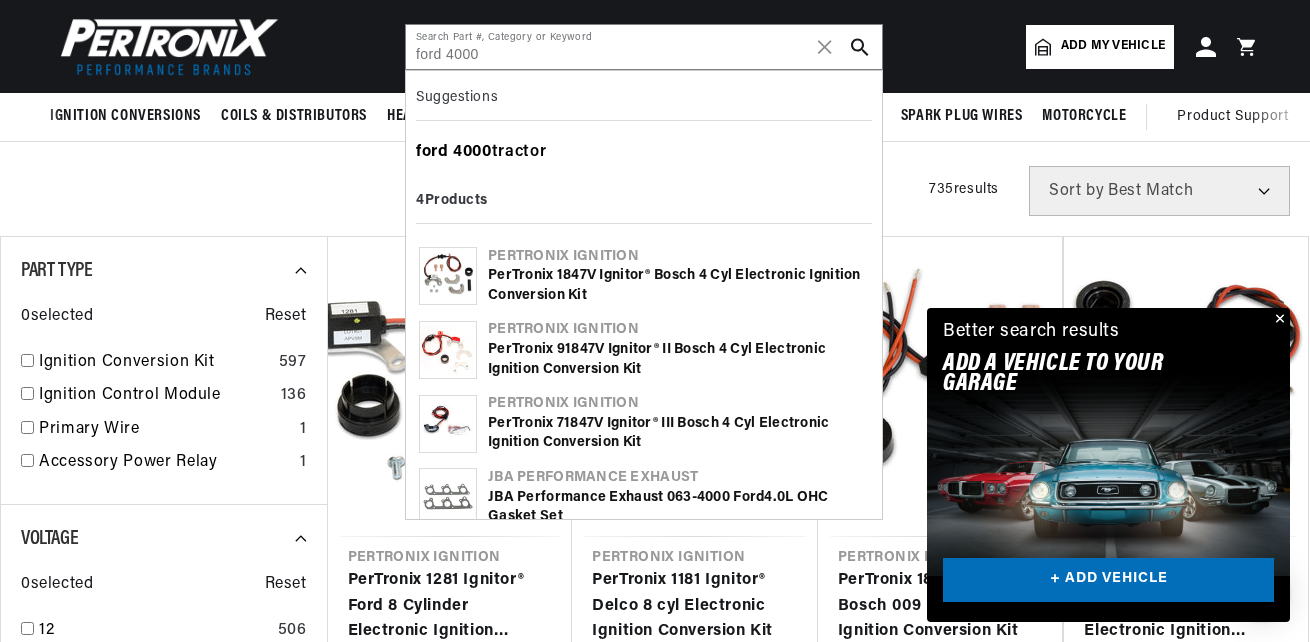 click on "ford 4000 tractor" at bounding box center (644, 153) 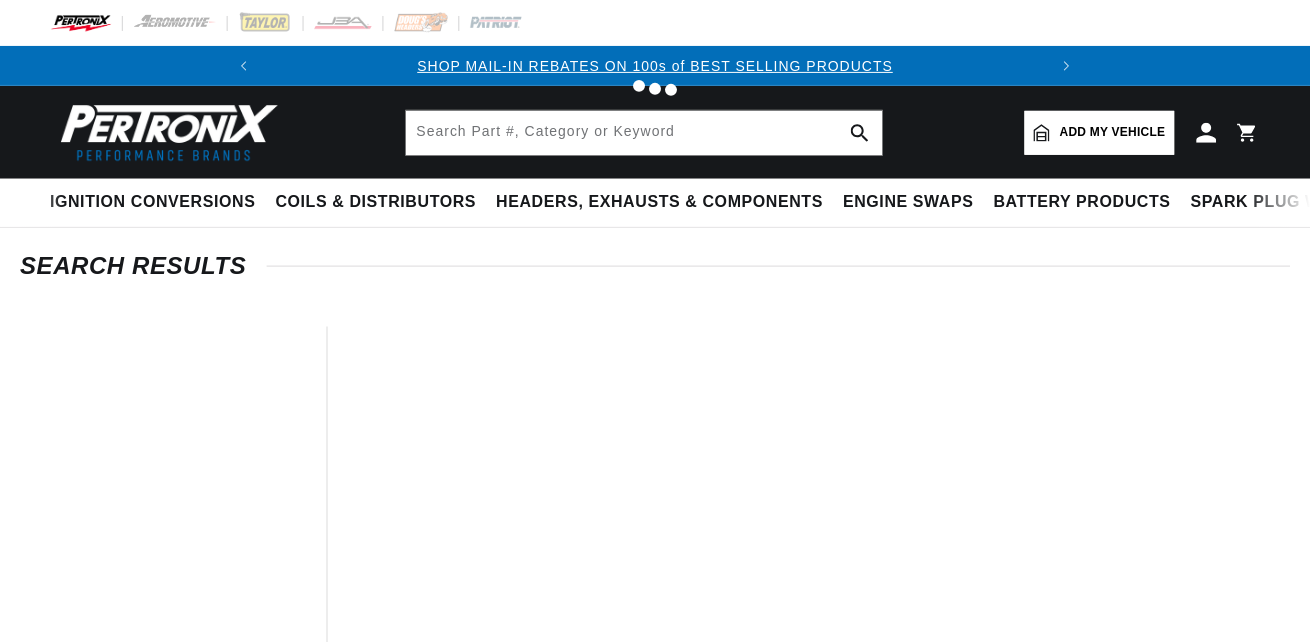 scroll, scrollTop: 0, scrollLeft: 0, axis: both 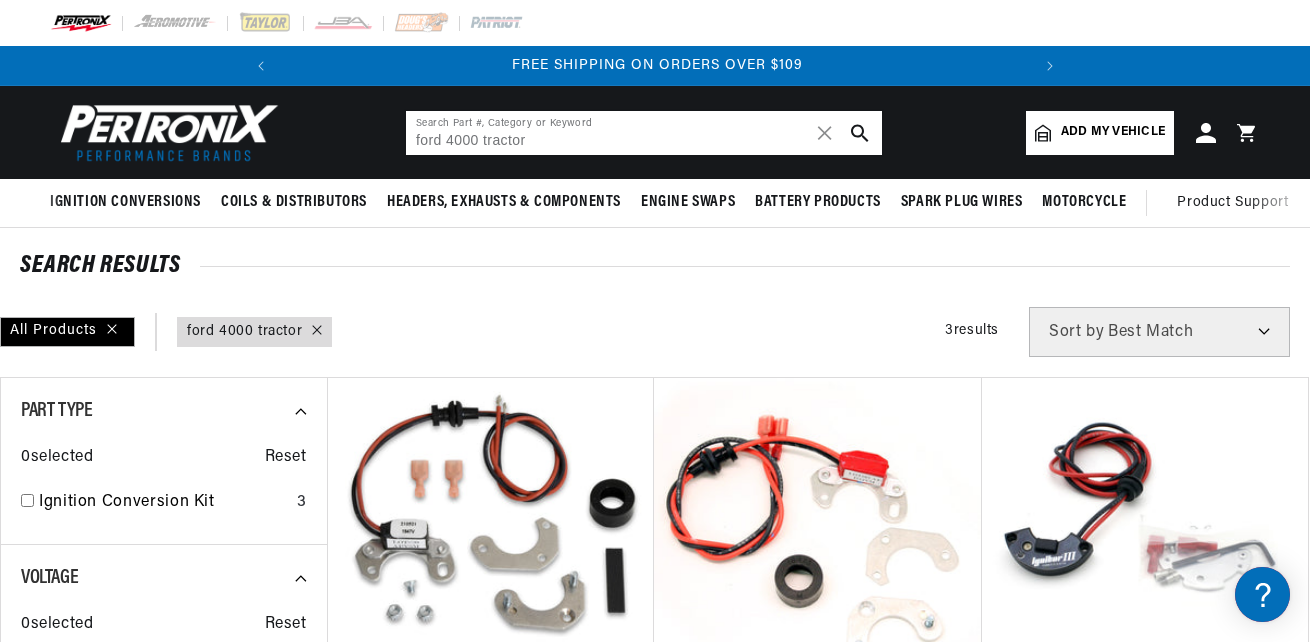 click on "ford 4000 tractor" at bounding box center [644, 133] 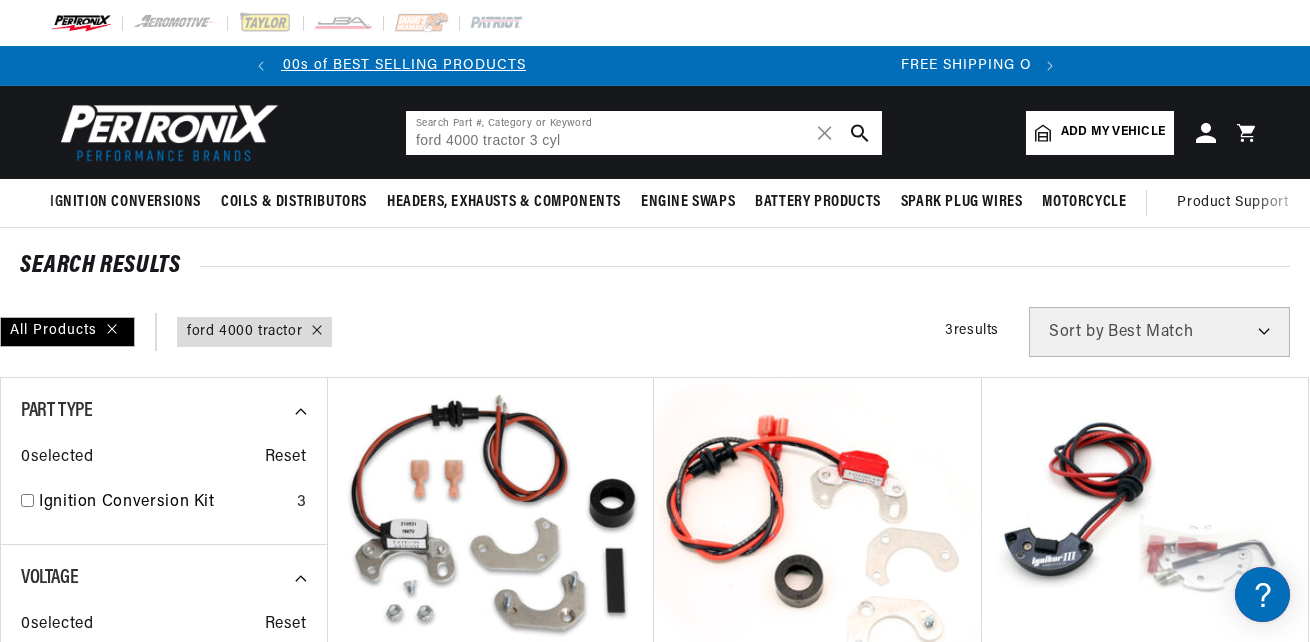 scroll, scrollTop: 0, scrollLeft: 0, axis: both 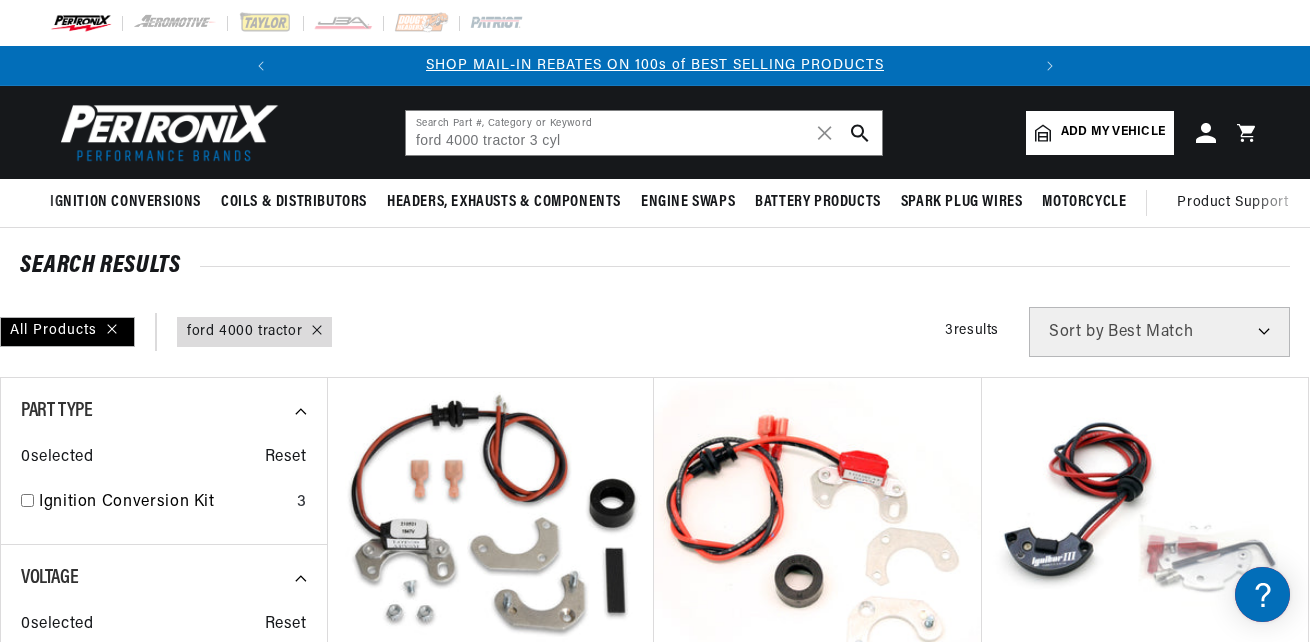 click 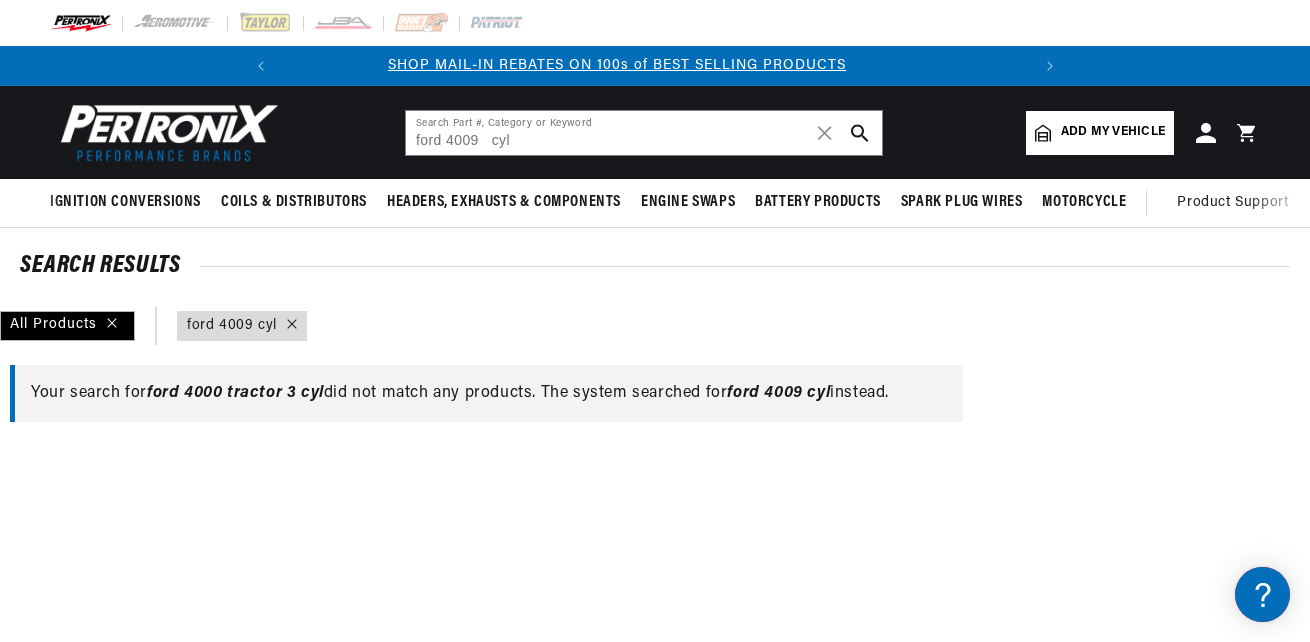 scroll, scrollTop: 0, scrollLeft: 0, axis: both 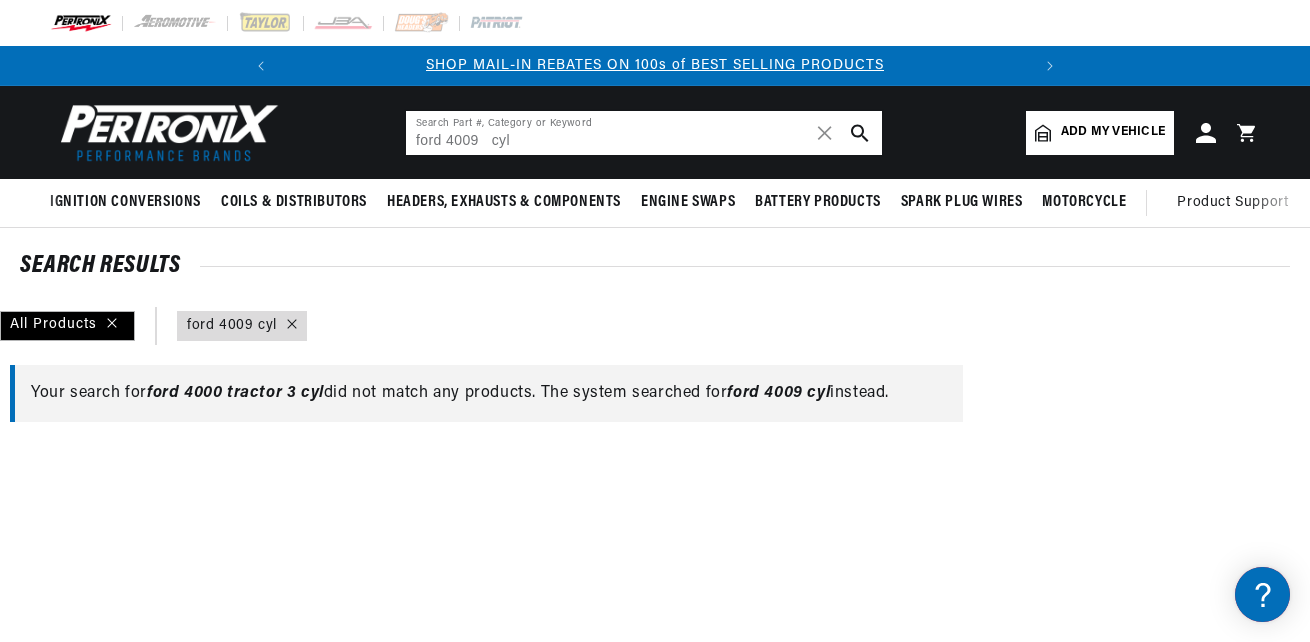 click on "ford 4009   cyl" at bounding box center [644, 133] 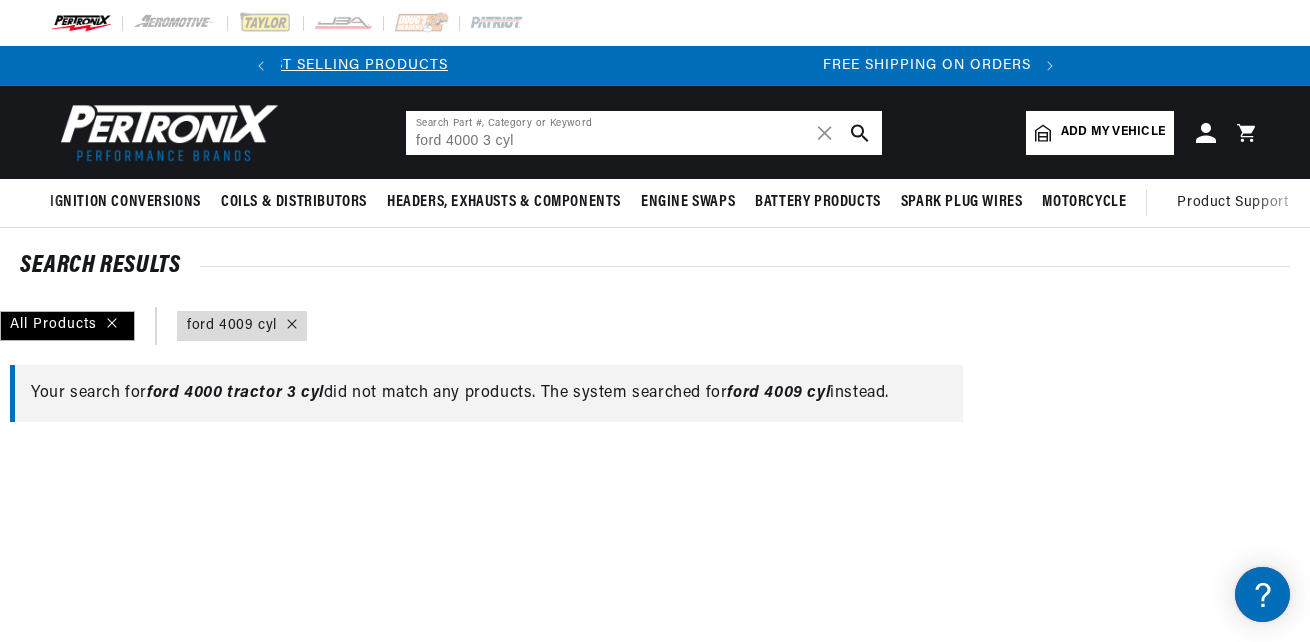 scroll, scrollTop: 0, scrollLeft: 747, axis: horizontal 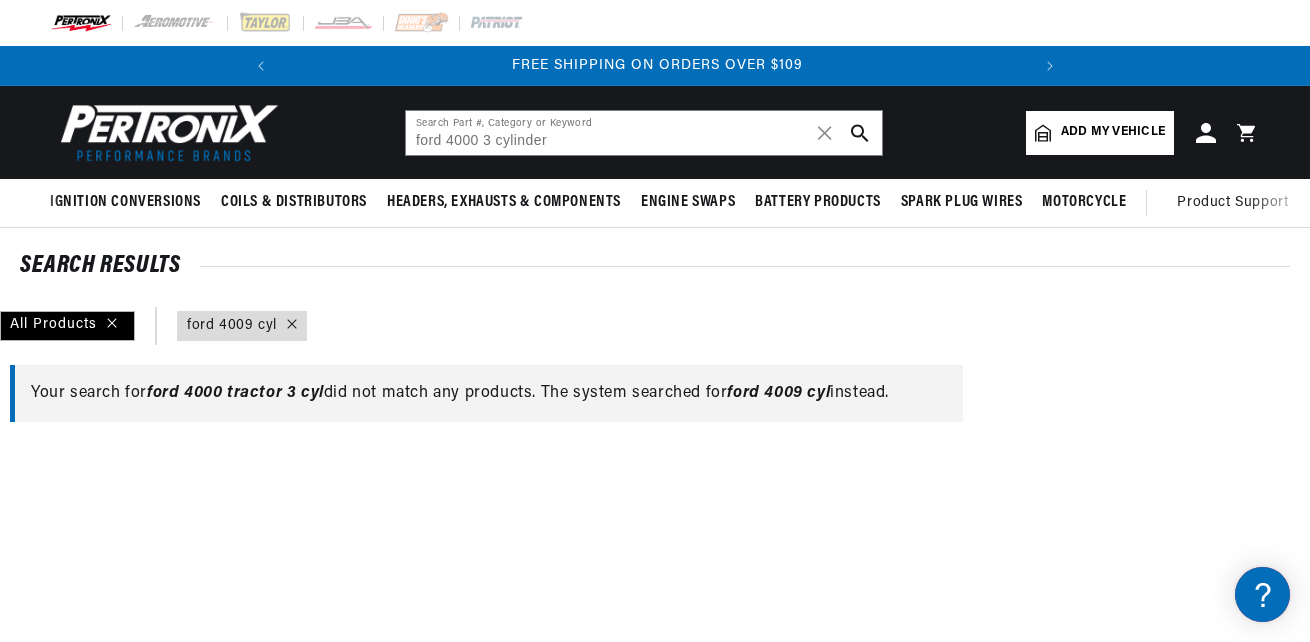 click 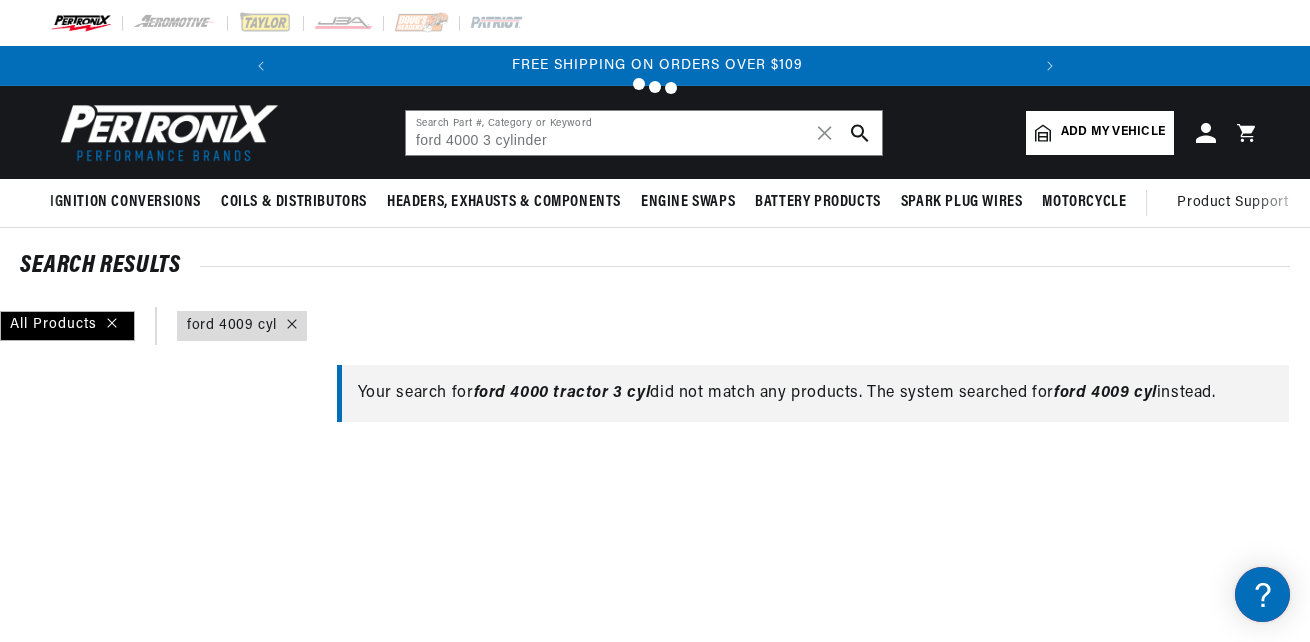 type on "ford 4009  cylinder" 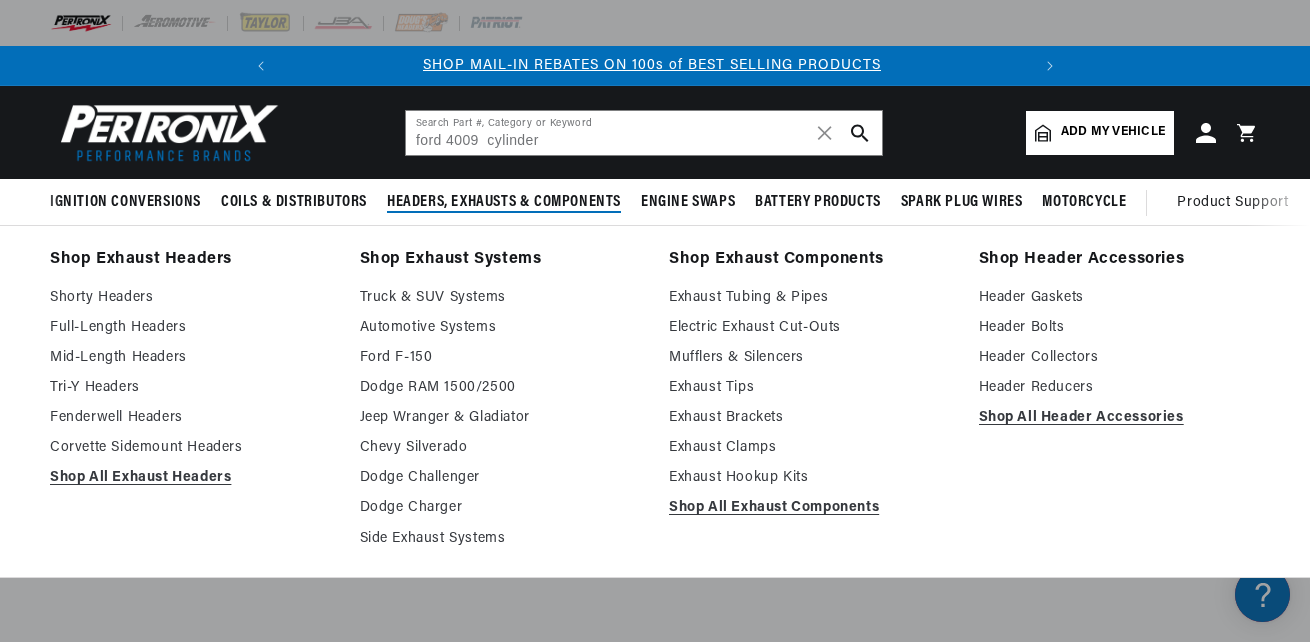 scroll, scrollTop: 0, scrollLeft: 0, axis: both 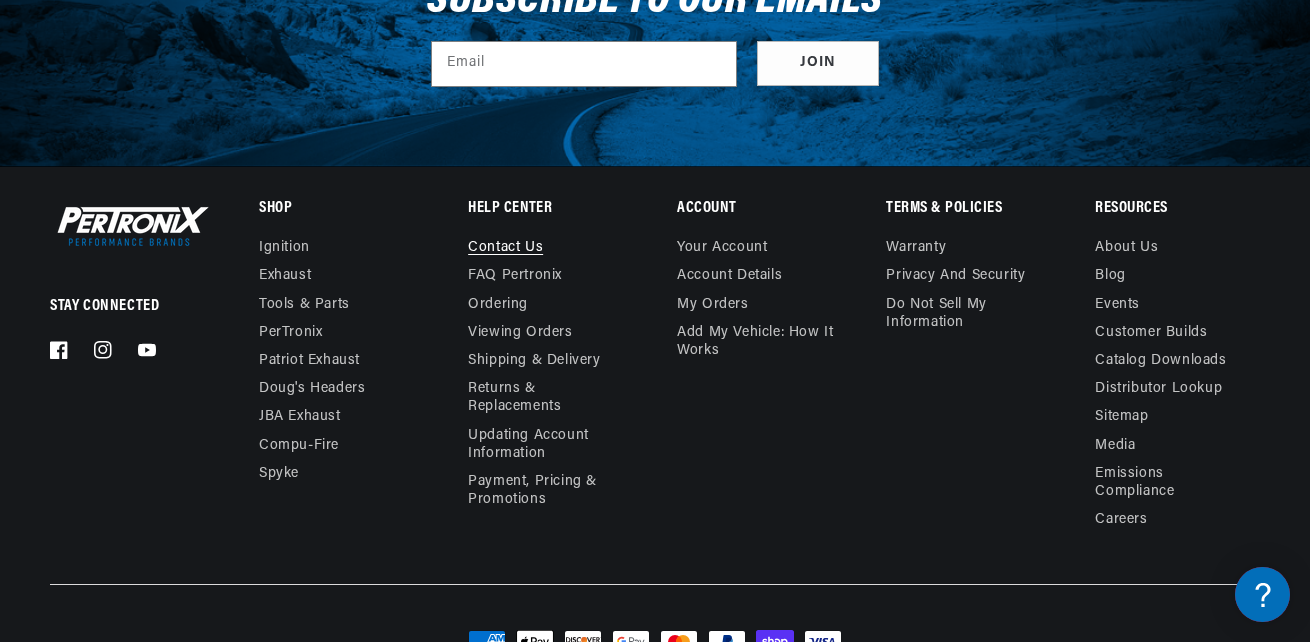 click on "Contact us" at bounding box center [505, 250] 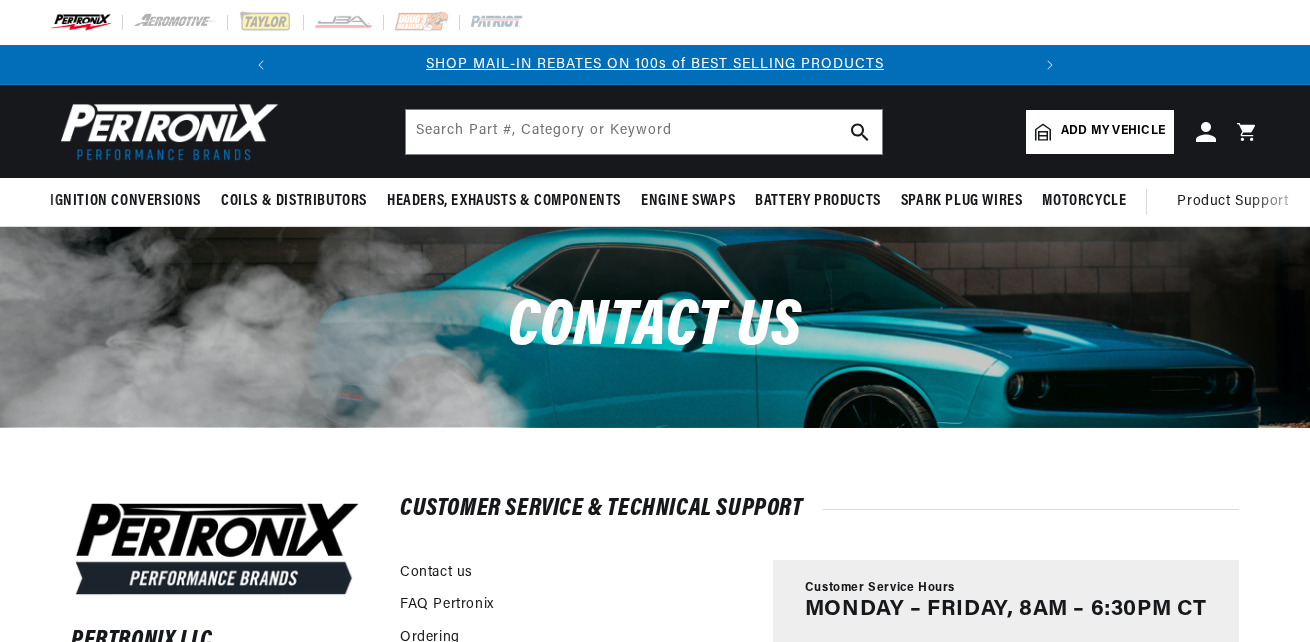 scroll, scrollTop: 200, scrollLeft: 0, axis: vertical 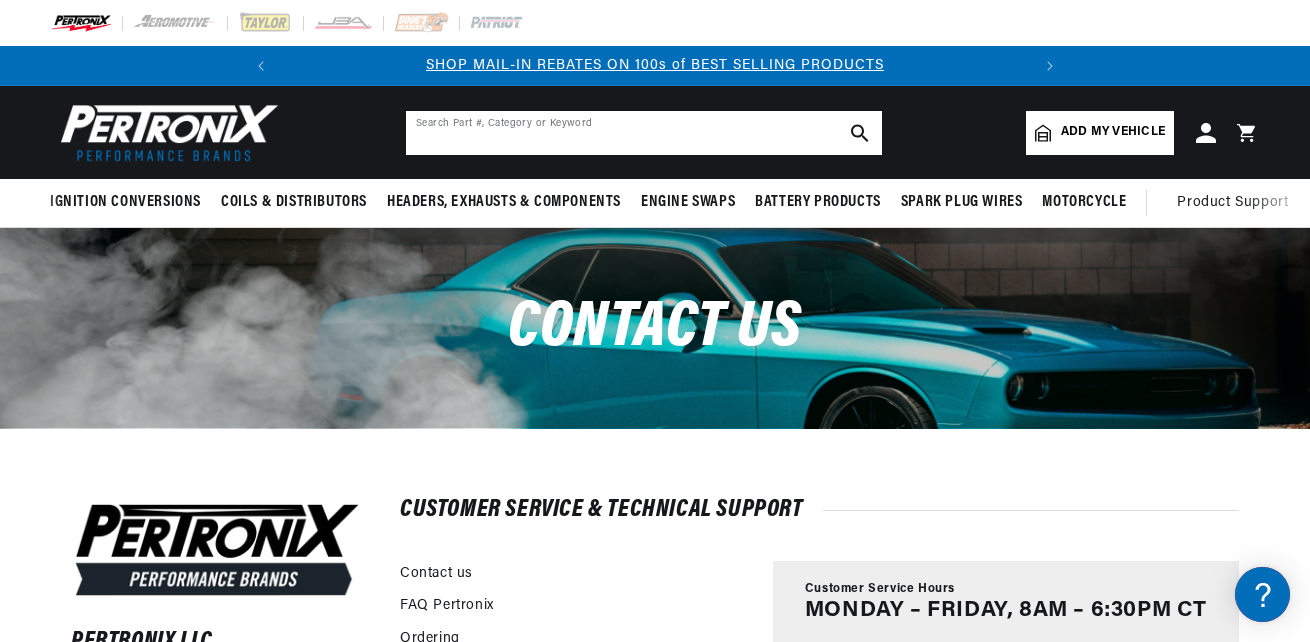 click at bounding box center (644, 133) 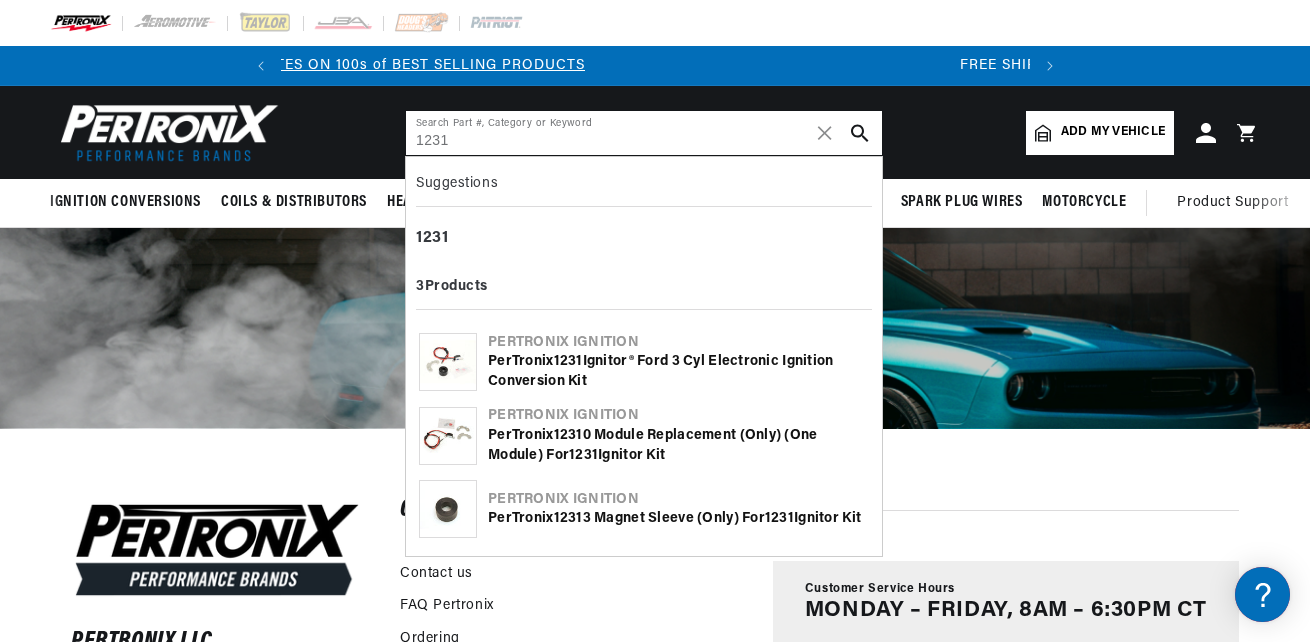 type on "1231" 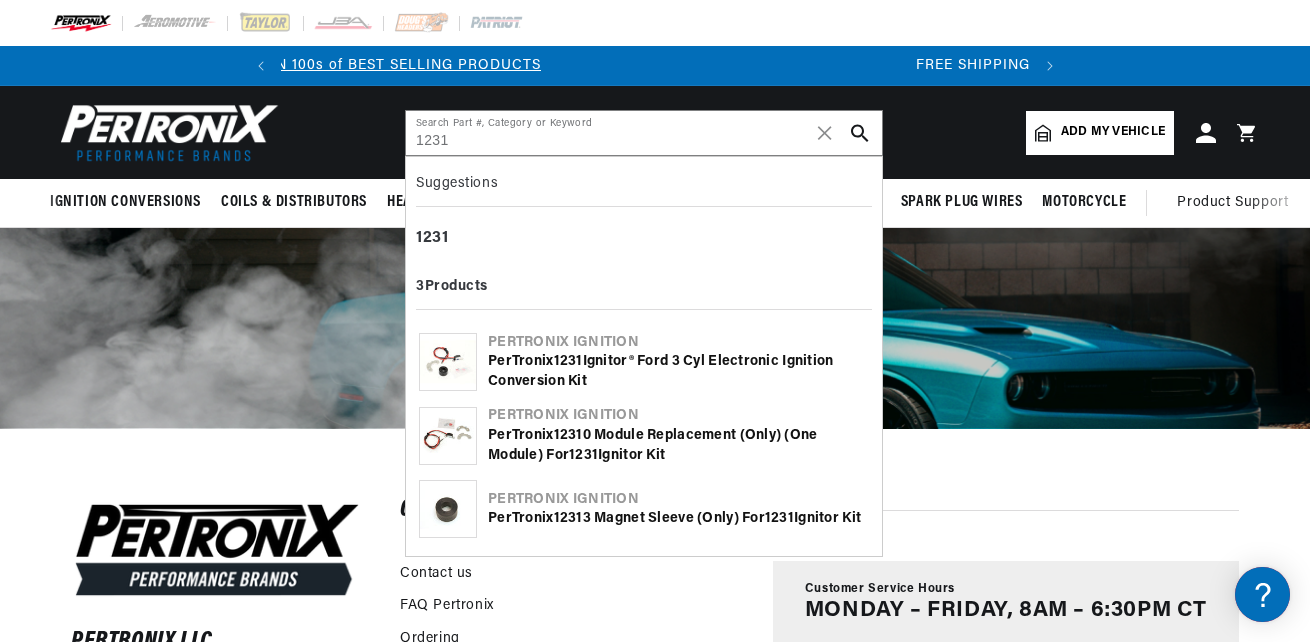 click on "PerTronix  1231  Ignitor® Ford 3 cyl Electronic Ignition Conversion Kit" at bounding box center (678, 371) 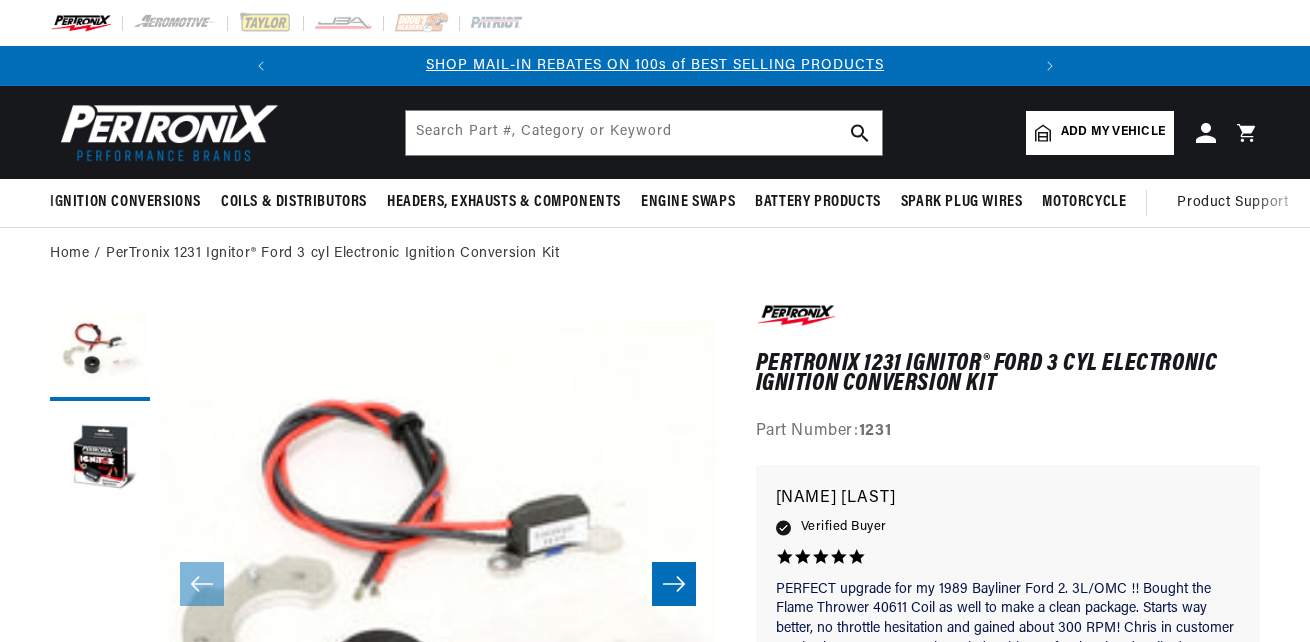 scroll, scrollTop: 0, scrollLeft: 0, axis: both 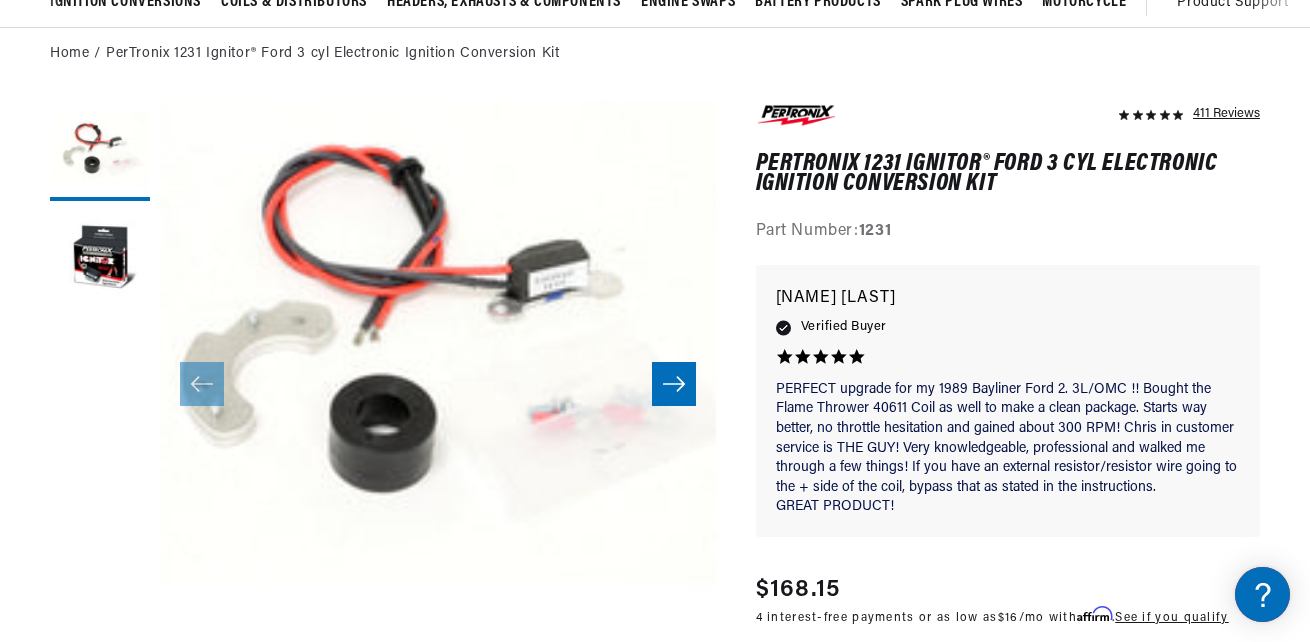 click 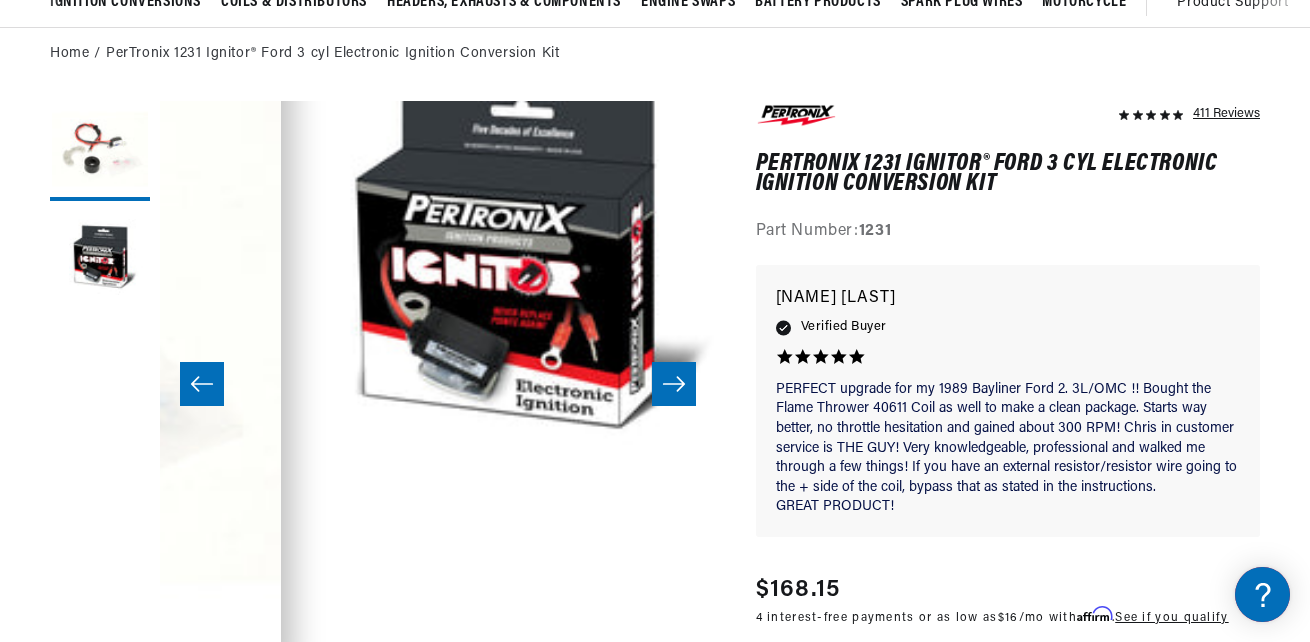 scroll, scrollTop: 55, scrollLeft: 555, axis: both 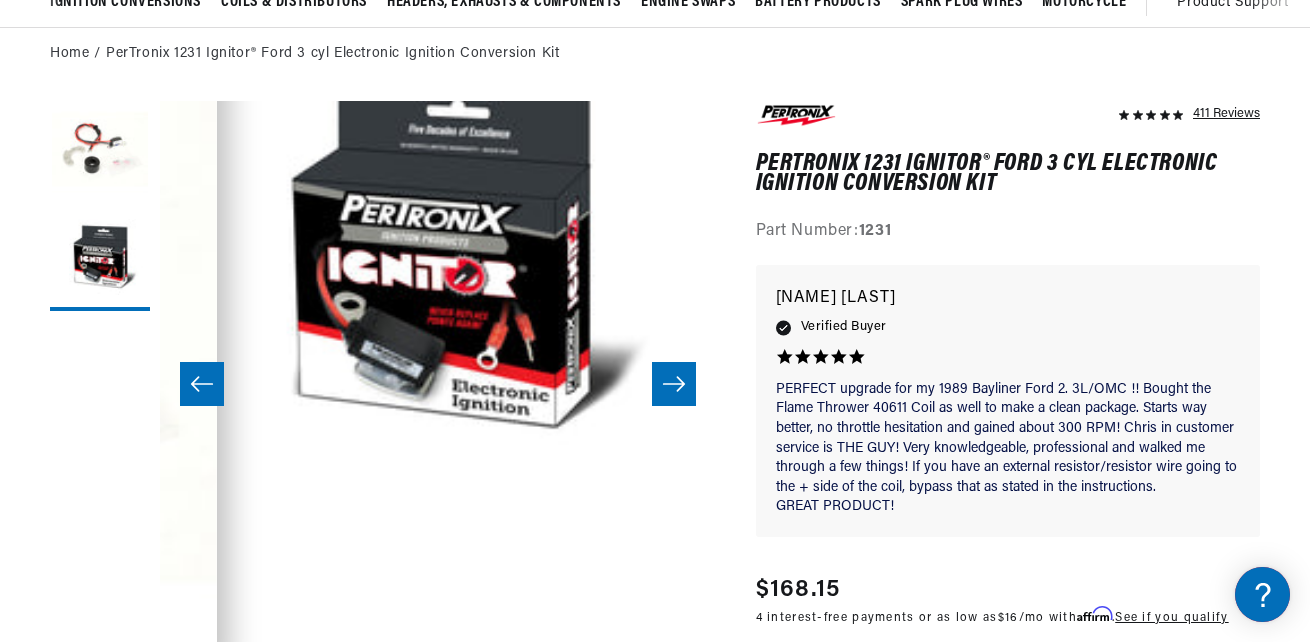 click 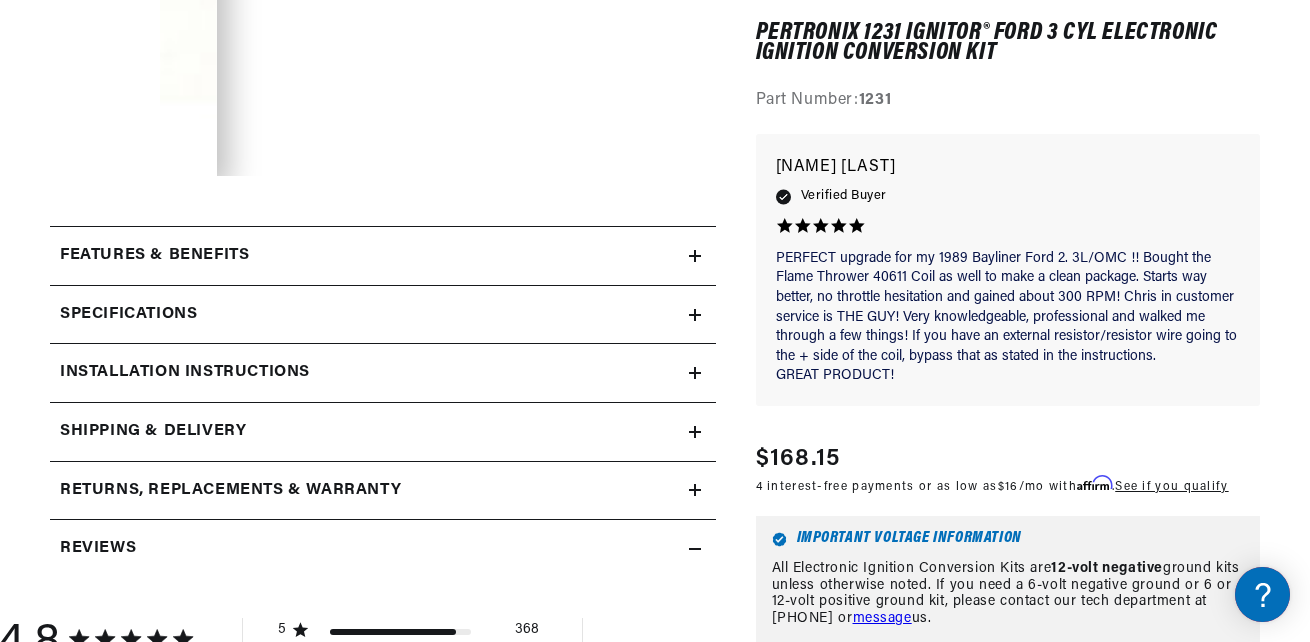 scroll, scrollTop: 700, scrollLeft: 0, axis: vertical 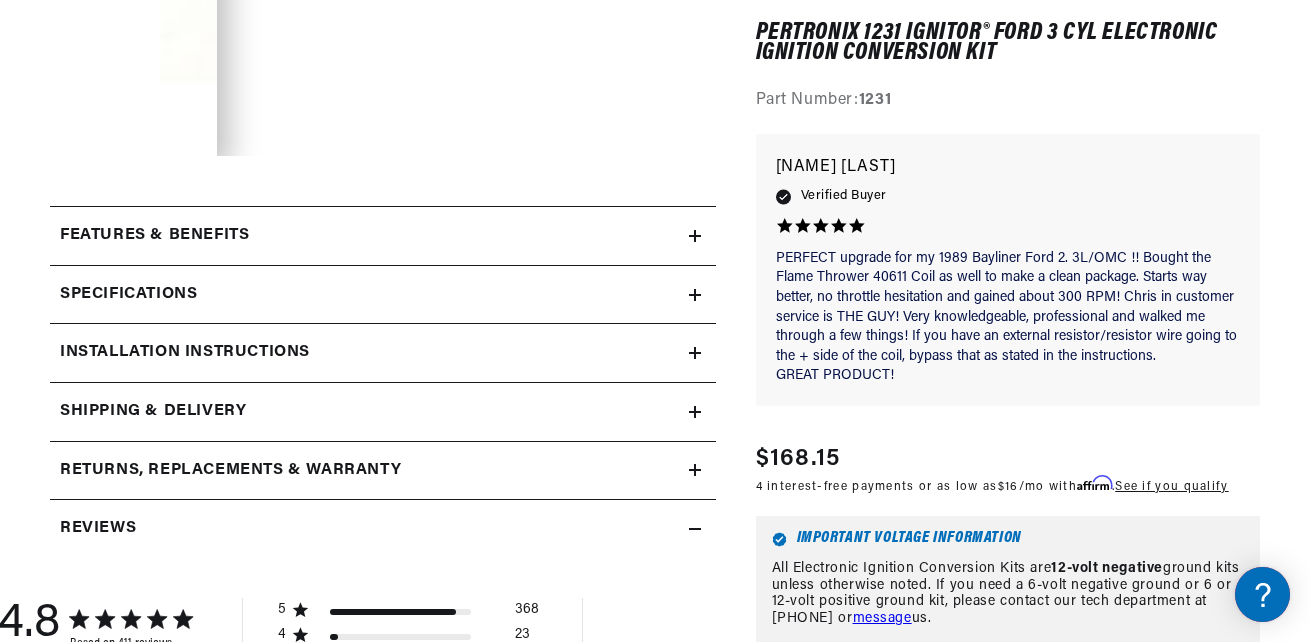 click on "Installation instructions" at bounding box center [154, 236] 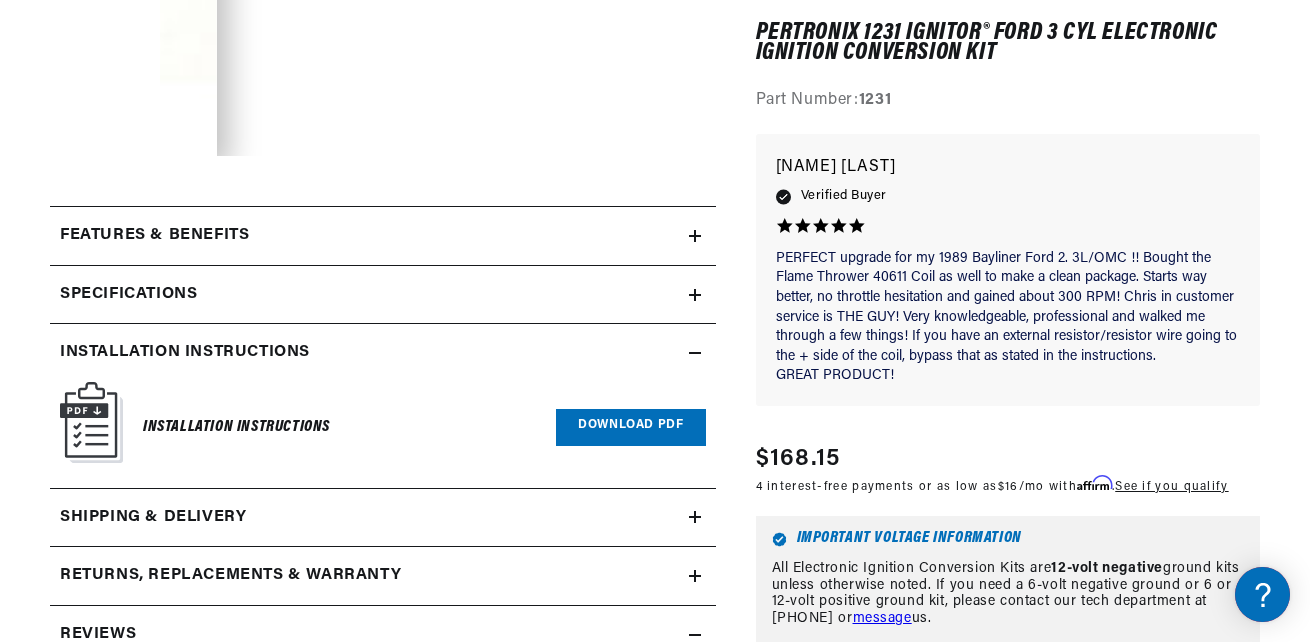 scroll, scrollTop: 0, scrollLeft: 0, axis: both 